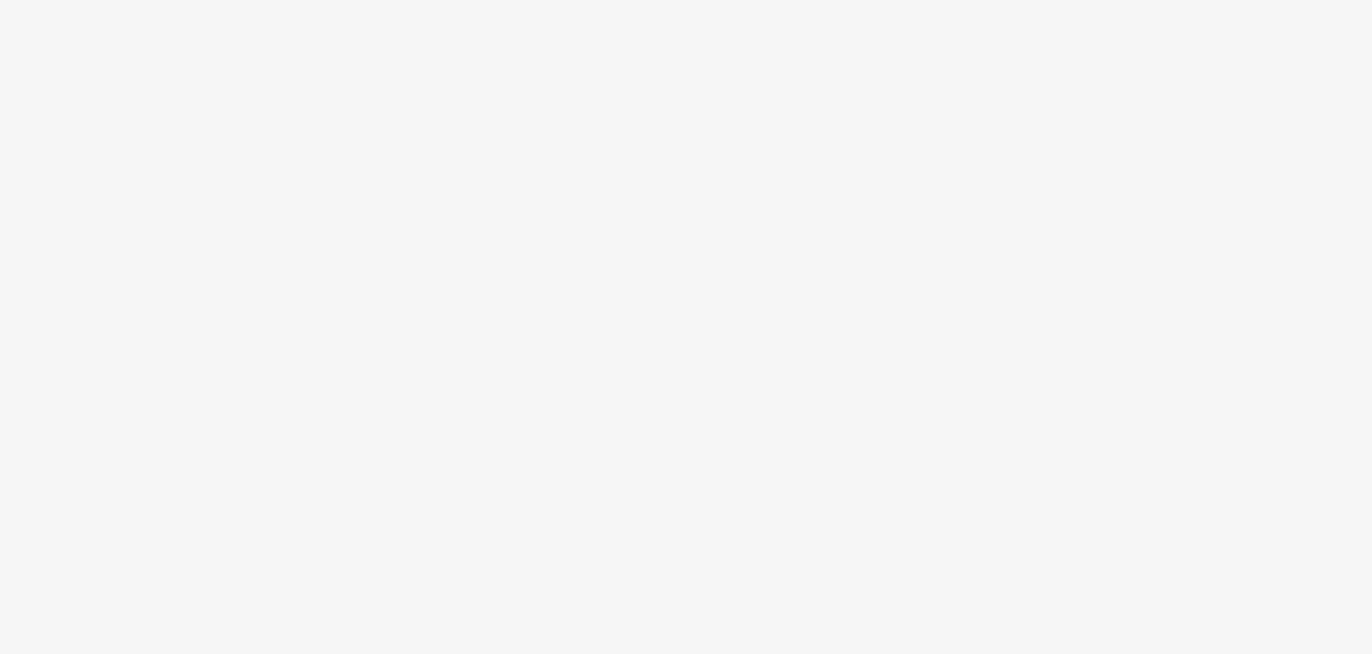 scroll, scrollTop: 0, scrollLeft: 0, axis: both 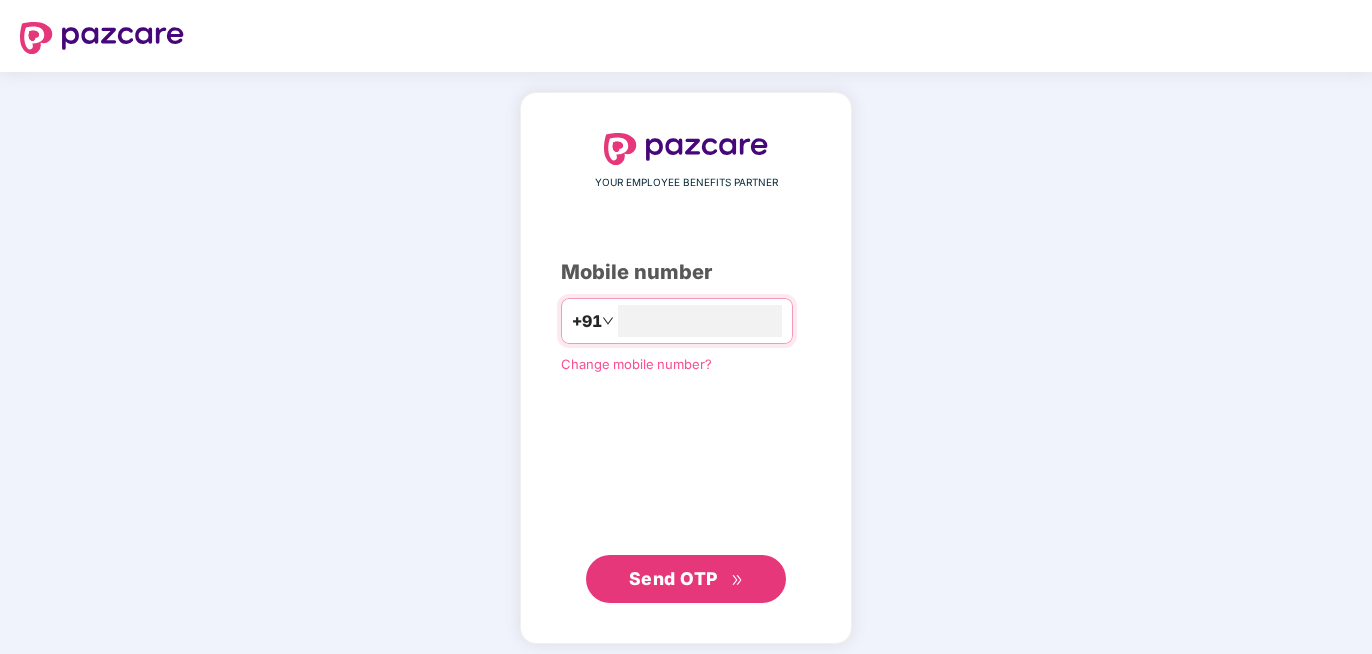 type on "**********" 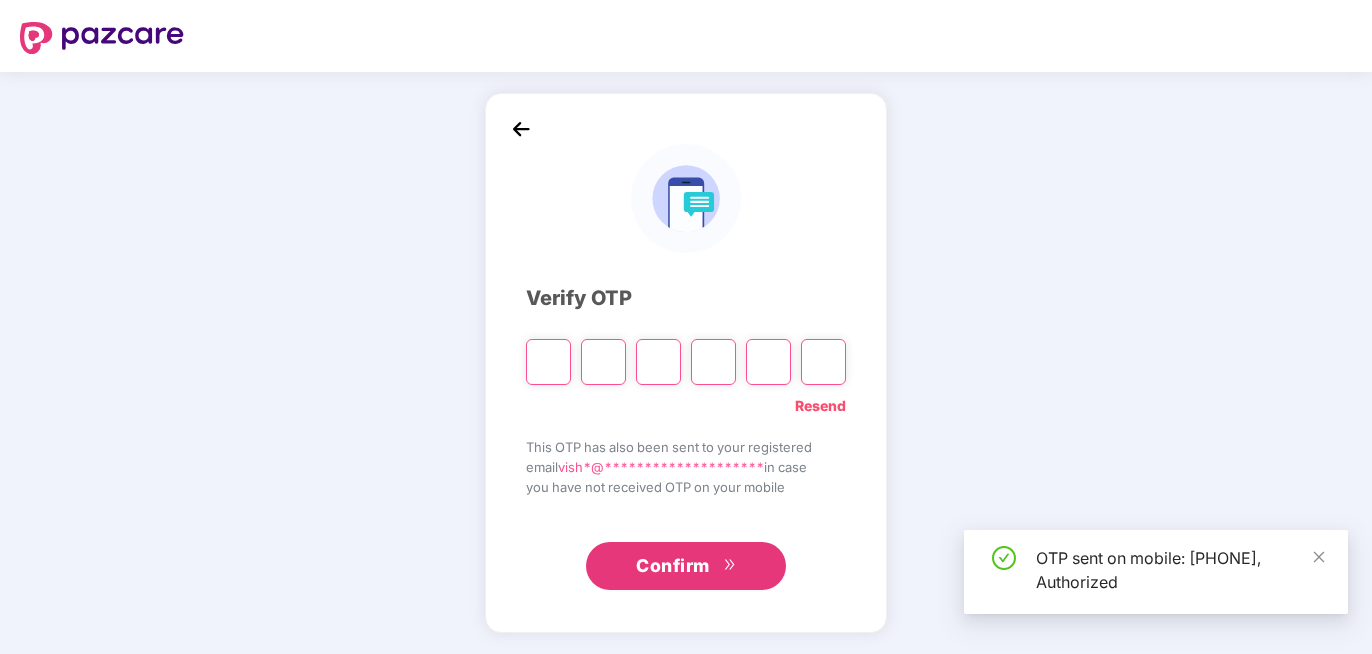 click at bounding box center [548, 362] 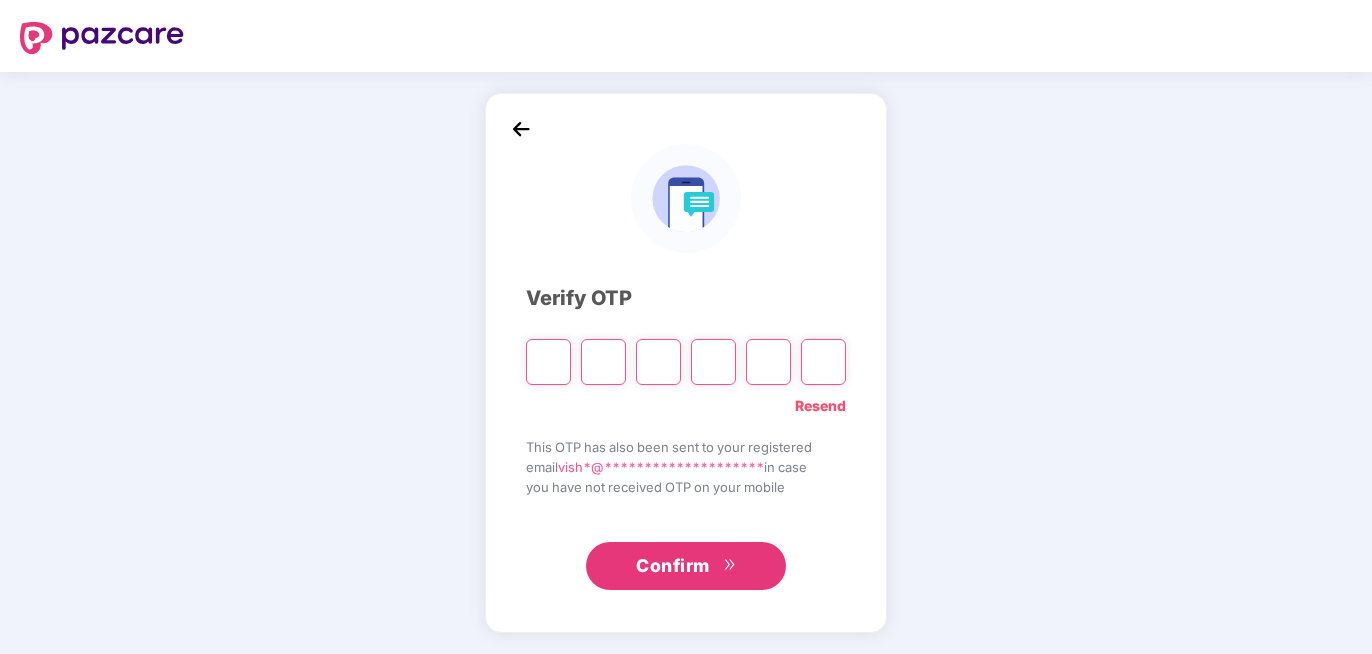 type on "*" 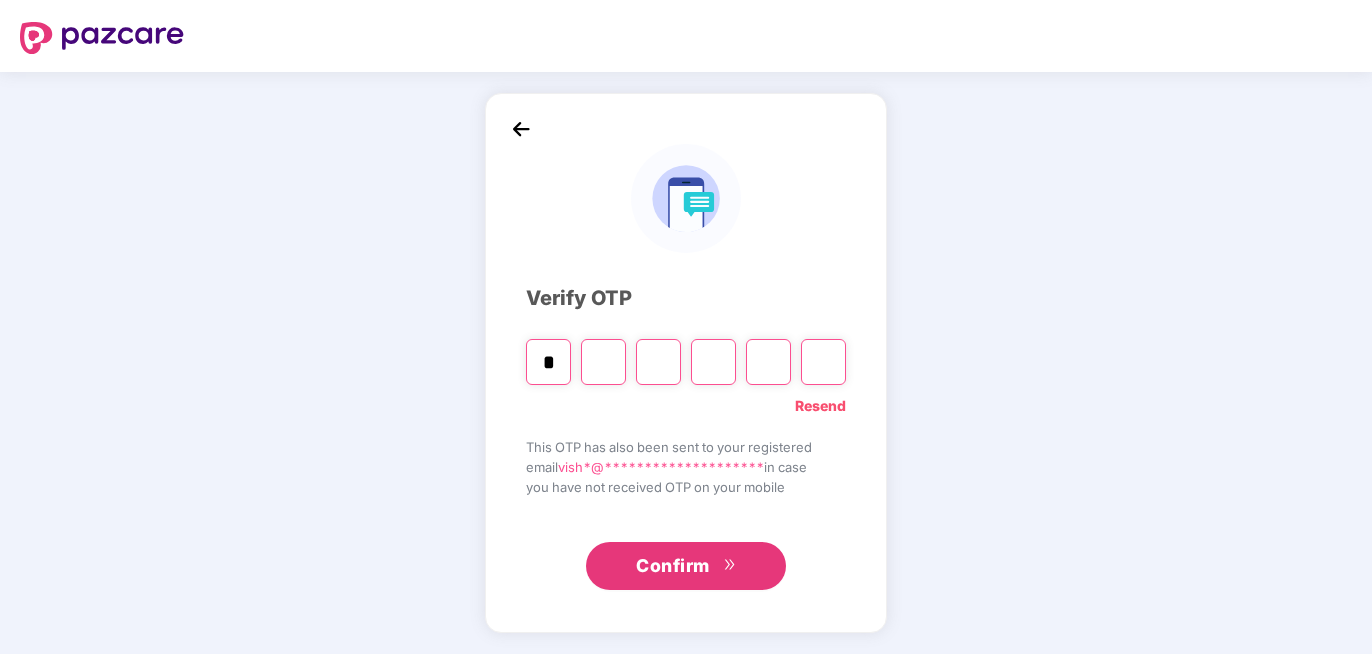 type on "*" 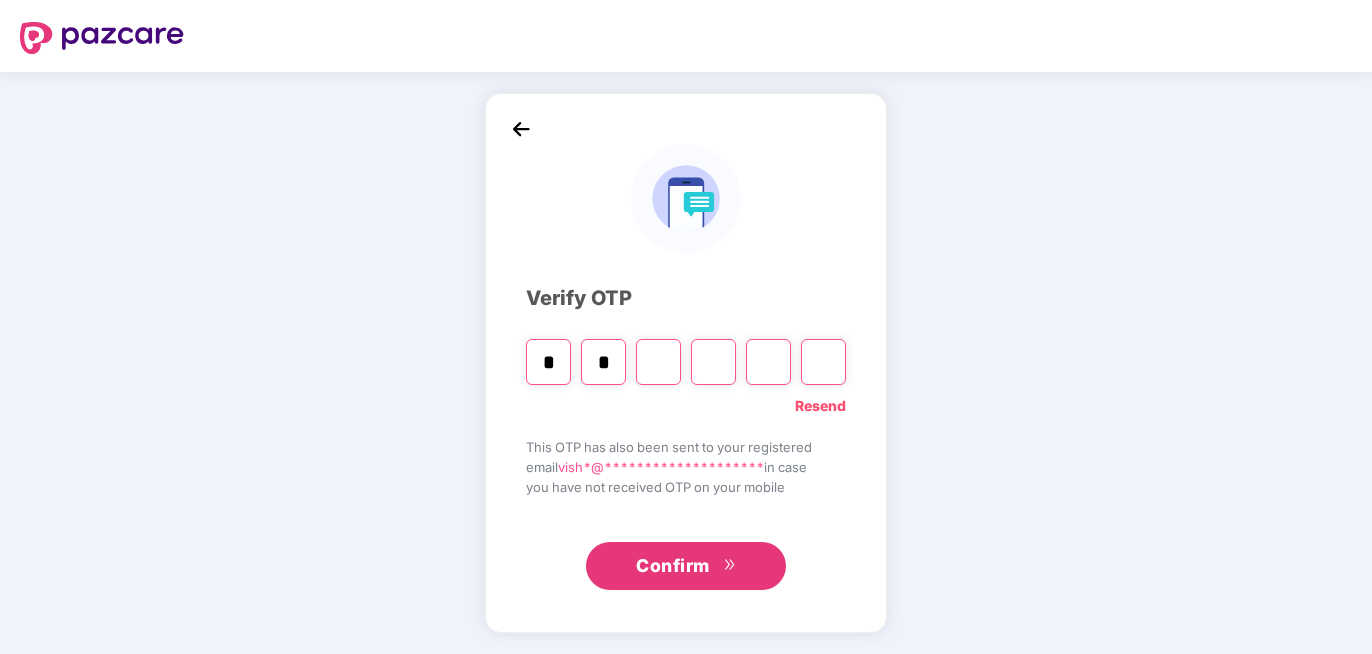 type on "*" 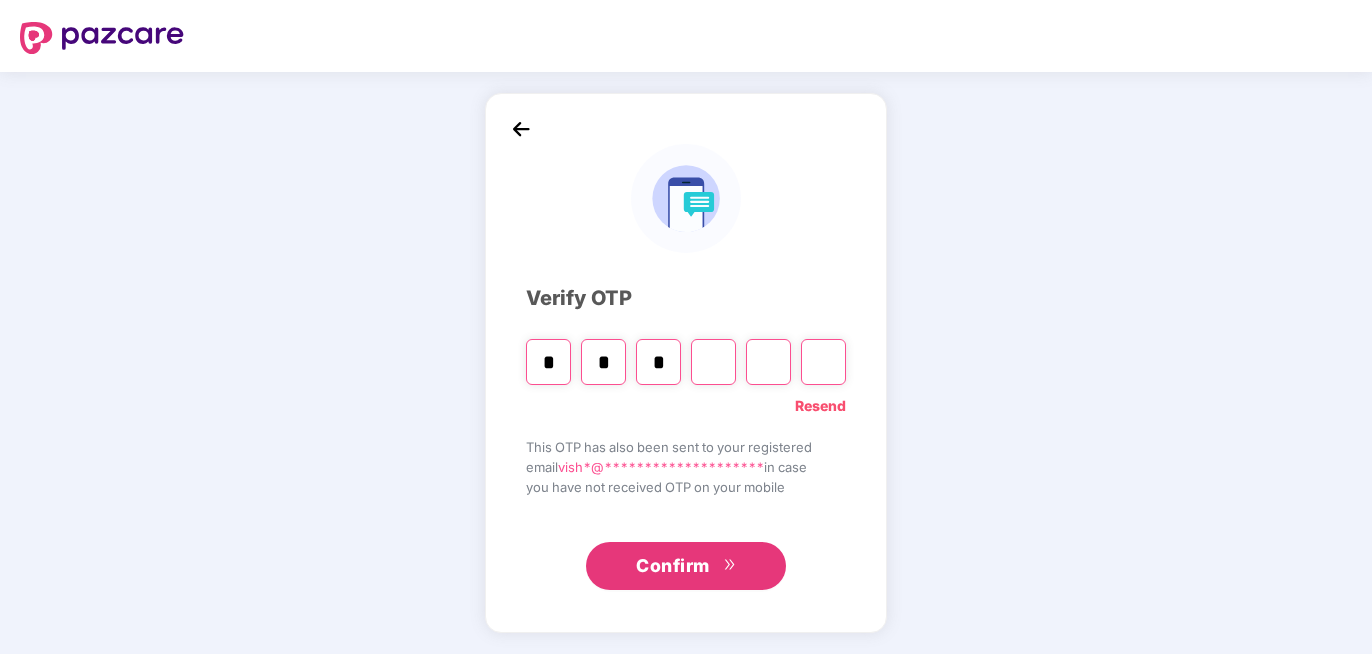 type on "*" 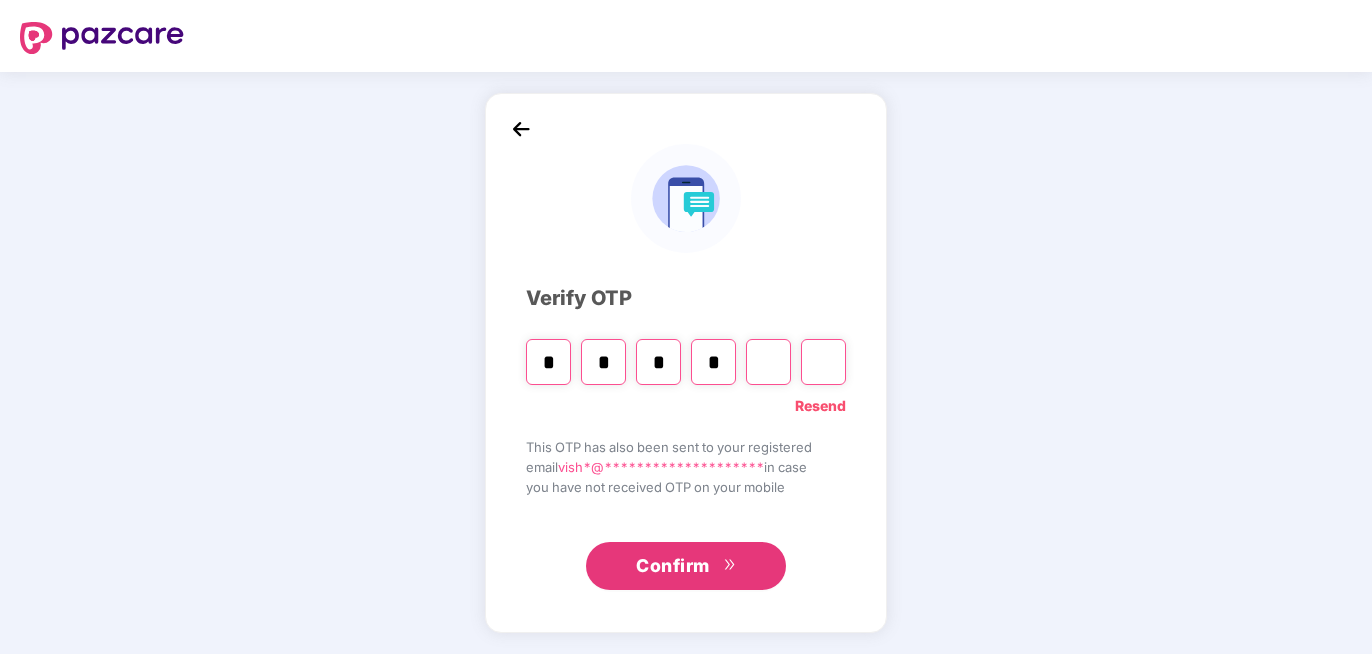 type on "*" 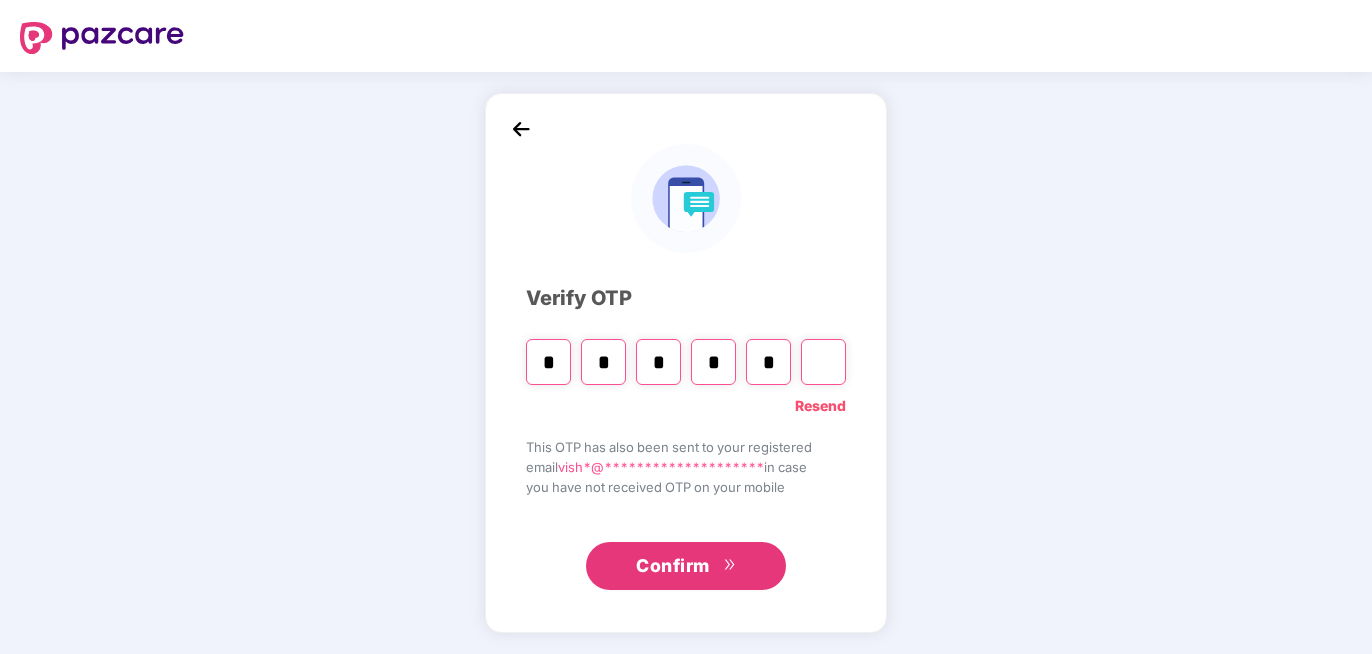type on "*" 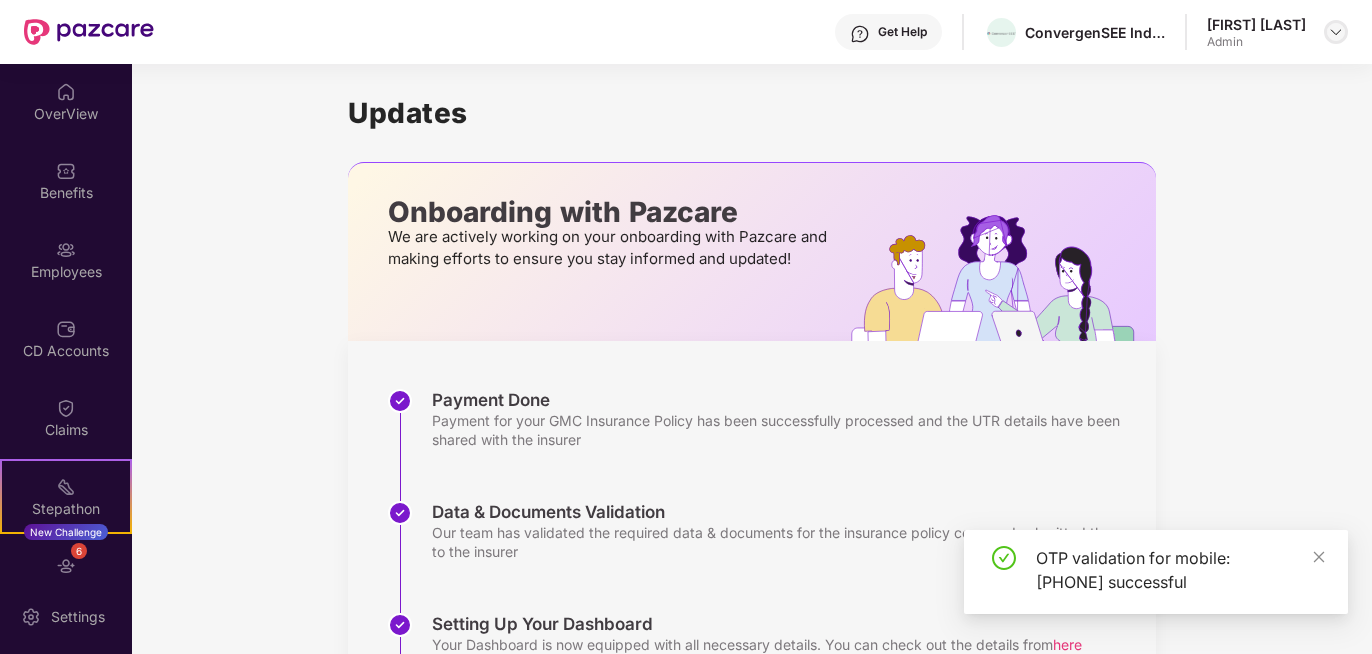 click at bounding box center [1336, 32] 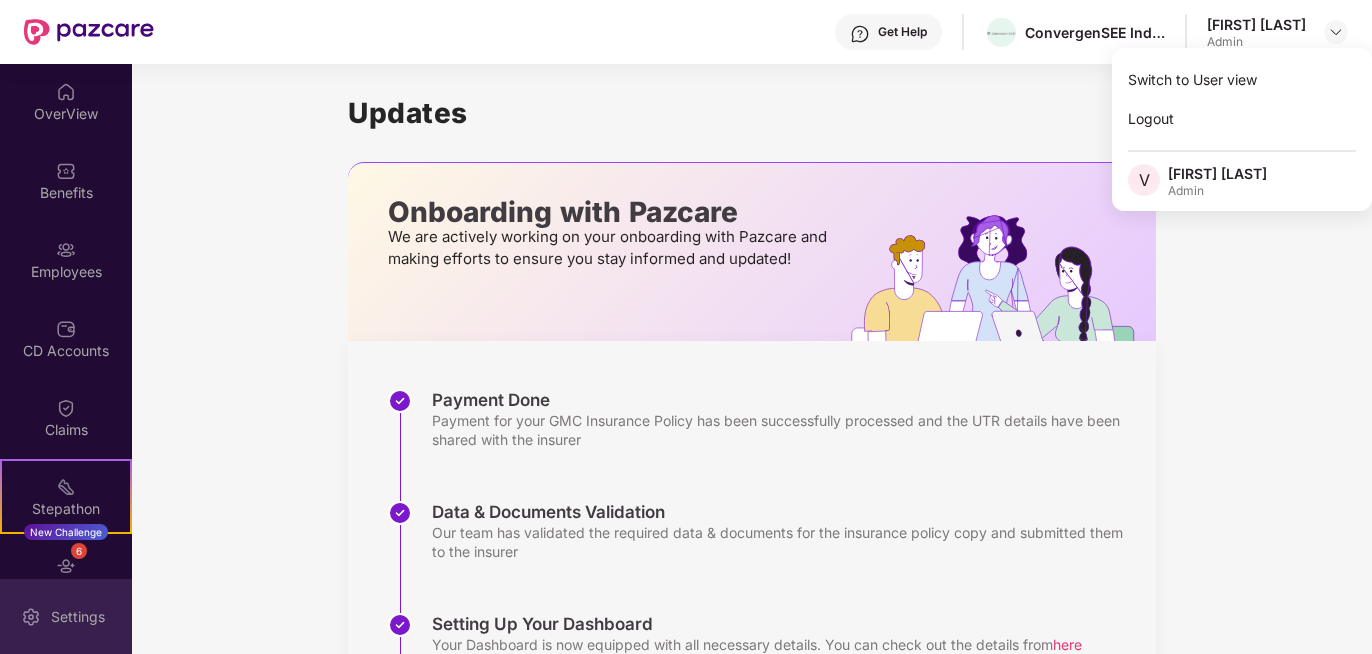 click on "Settings" at bounding box center (78, 617) 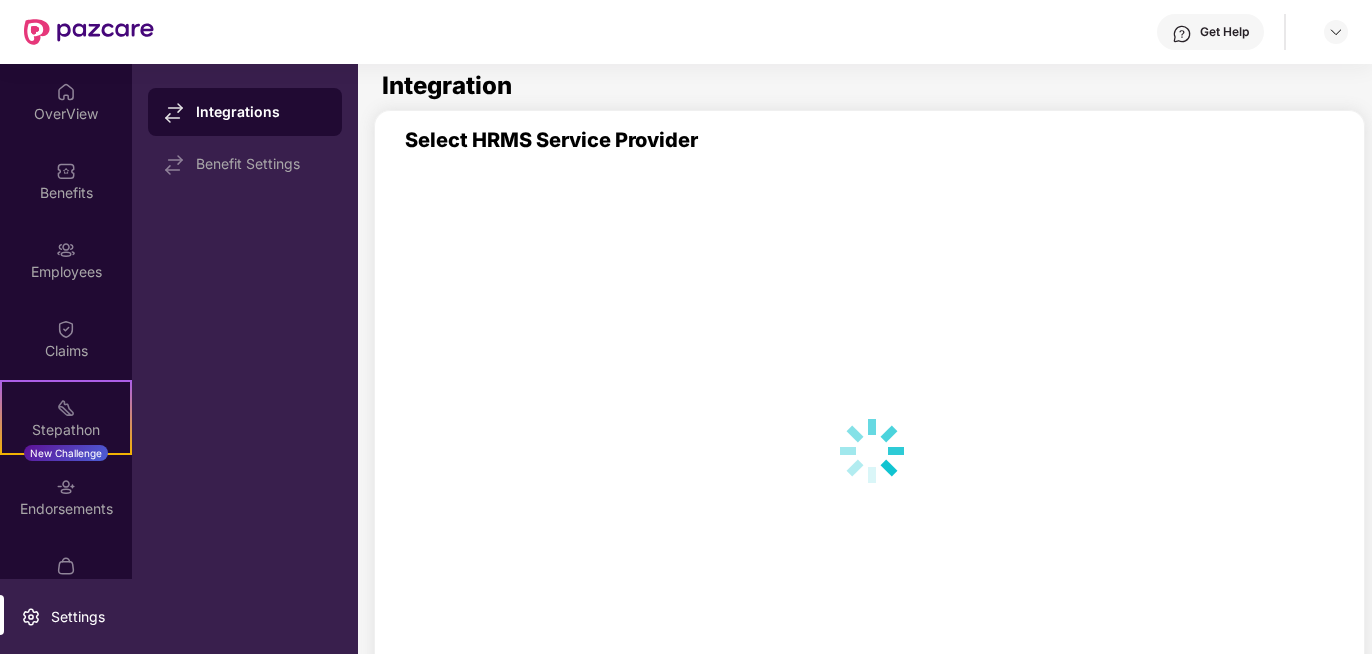 scroll, scrollTop: 0, scrollLeft: 0, axis: both 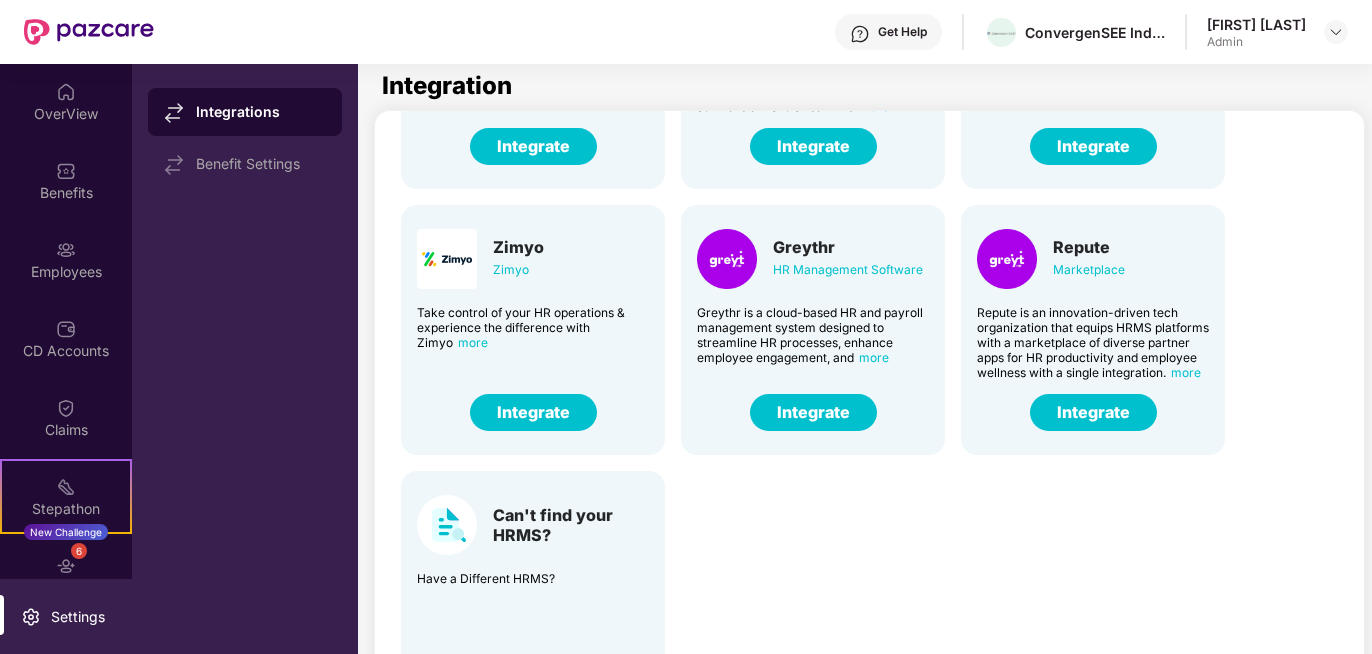 click on "Settings" at bounding box center (78, 617) 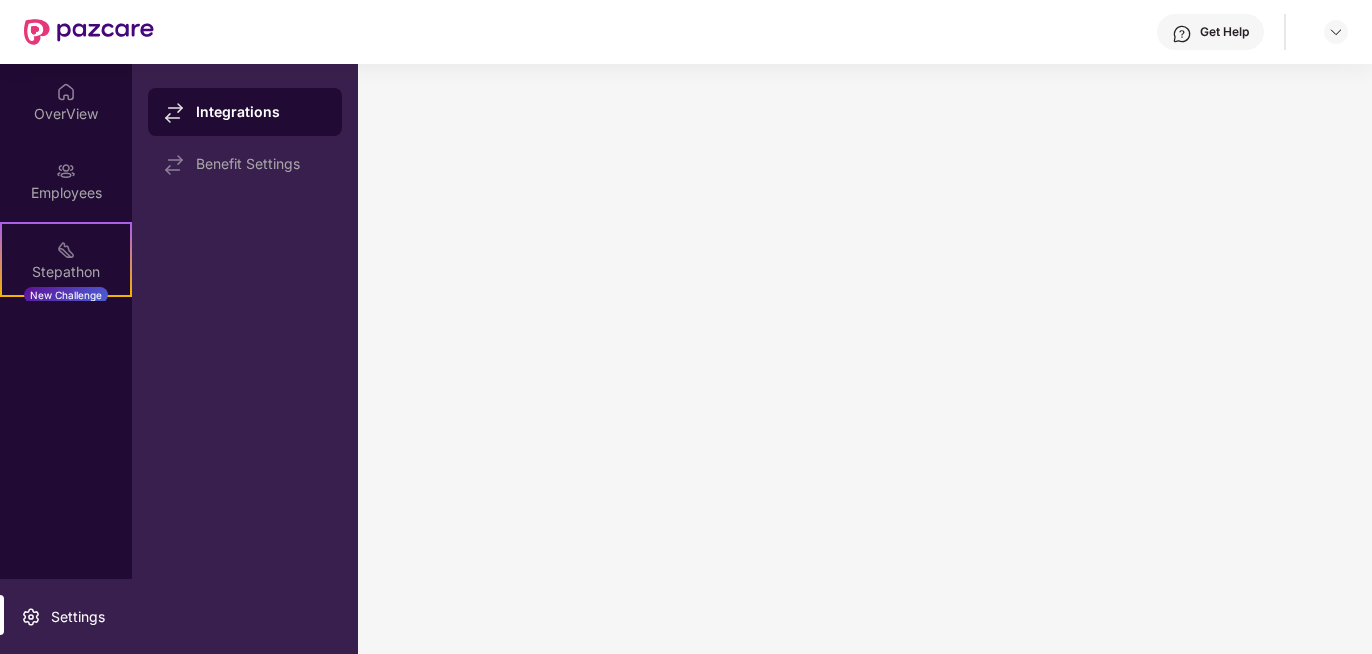scroll, scrollTop: 0, scrollLeft: 0, axis: both 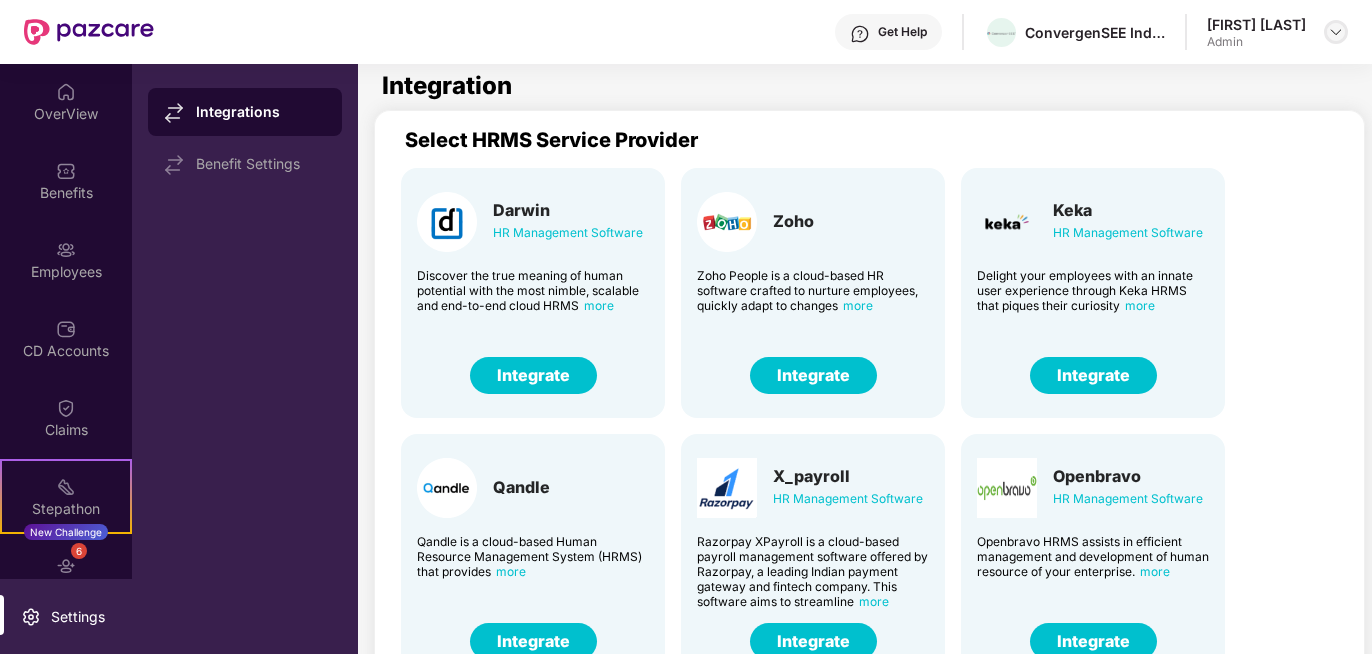 click at bounding box center [1336, 32] 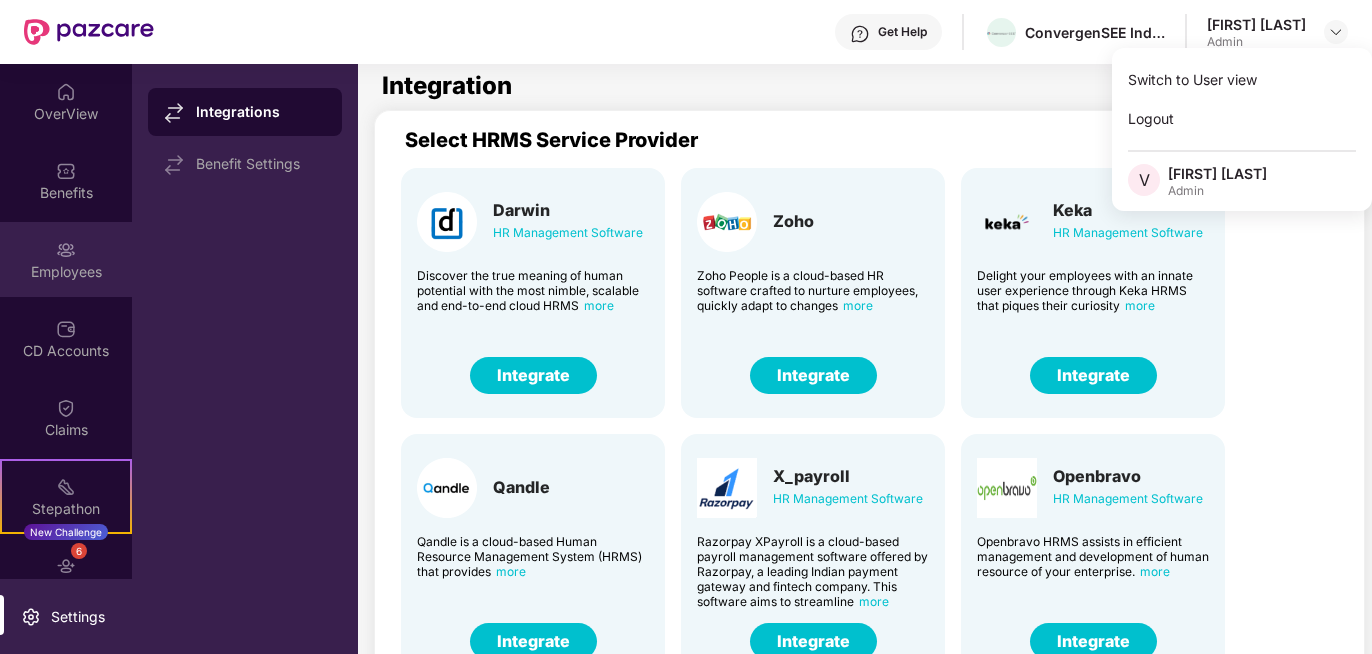 click at bounding box center (66, 250) 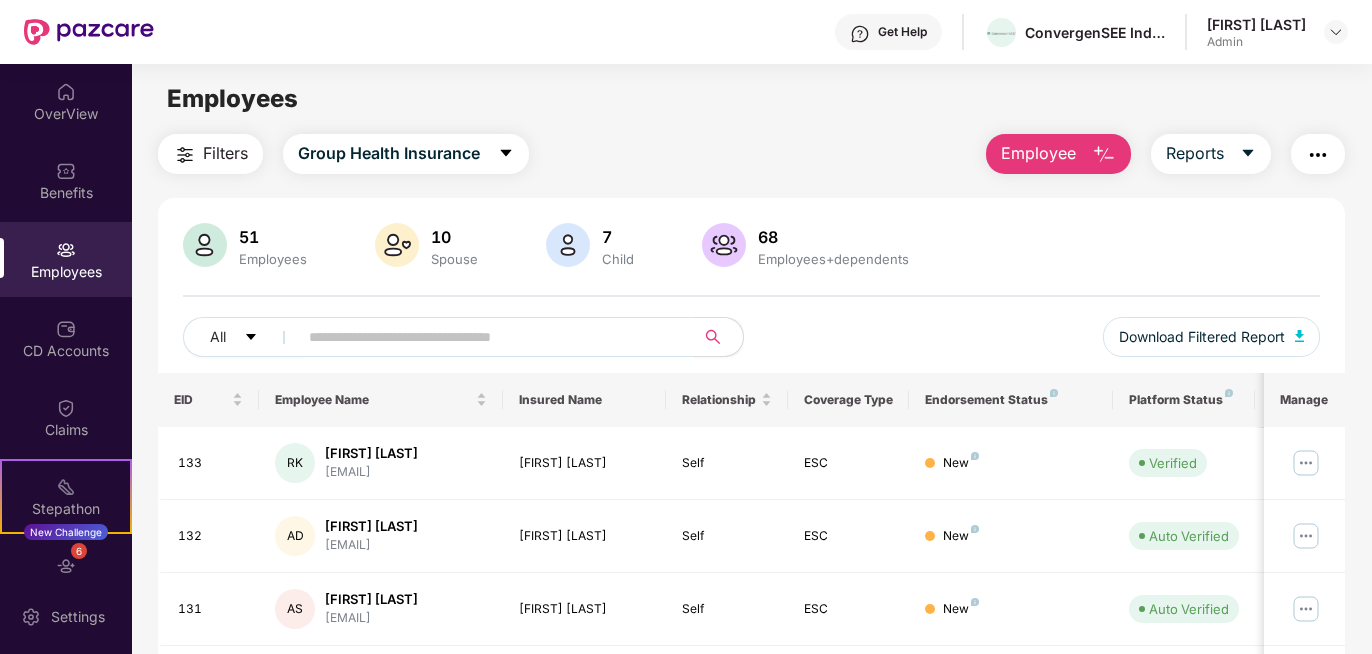 click at bounding box center (1318, 155) 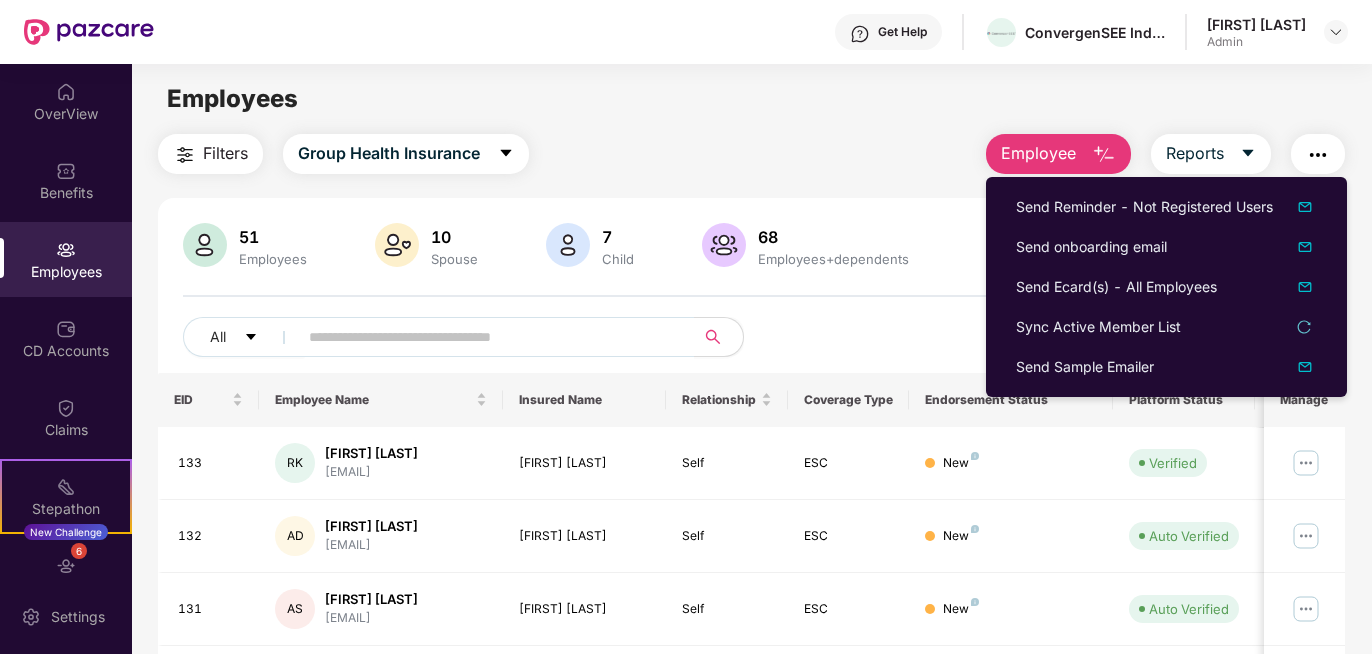 click on "Employees" at bounding box center [751, 99] 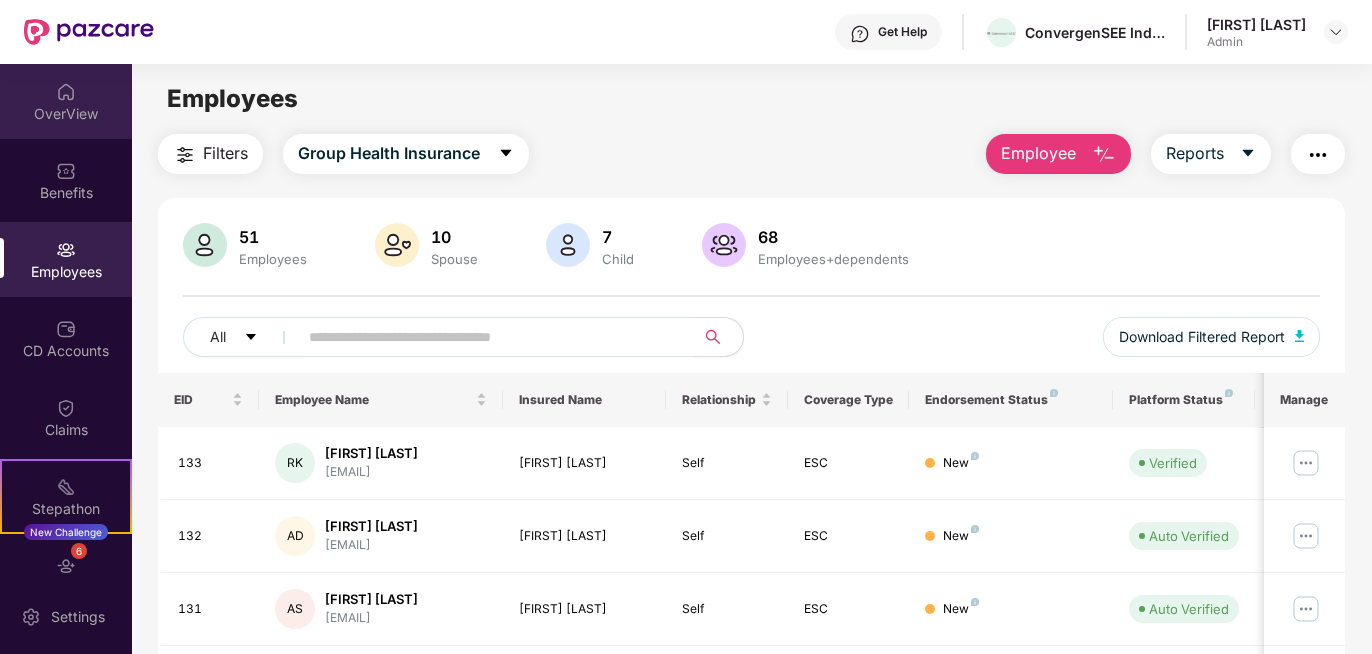 click at bounding box center (66, 92) 